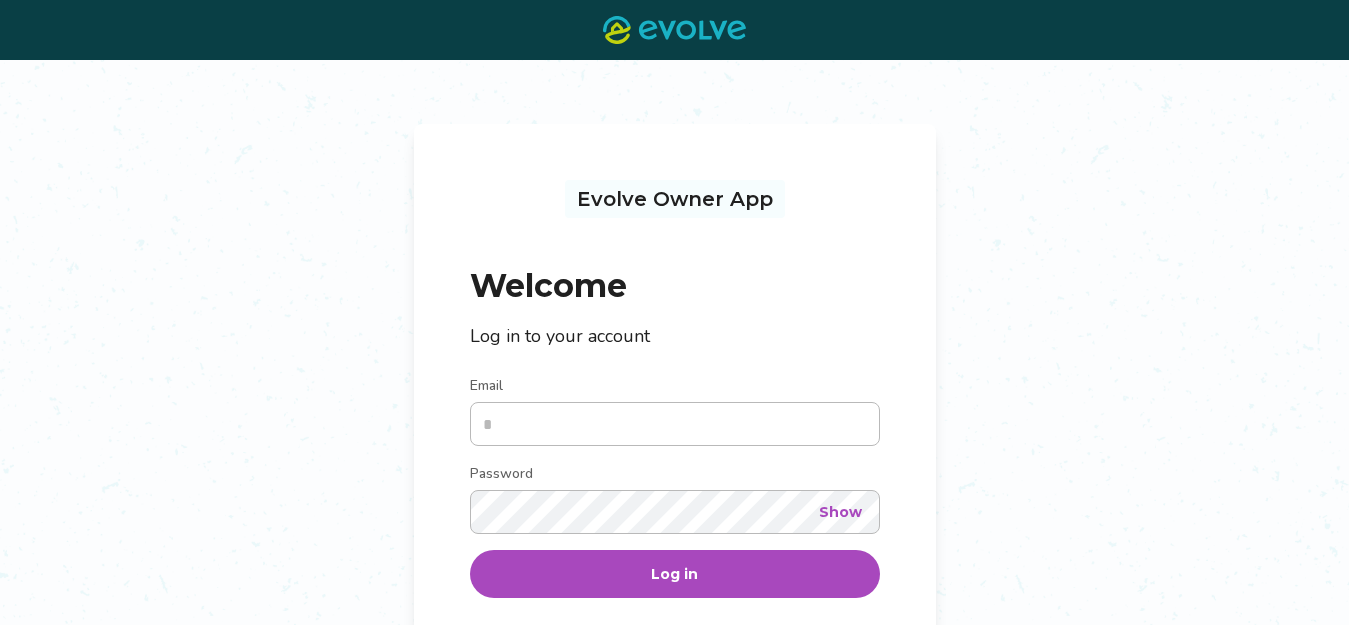 scroll, scrollTop: 0, scrollLeft: 0, axis: both 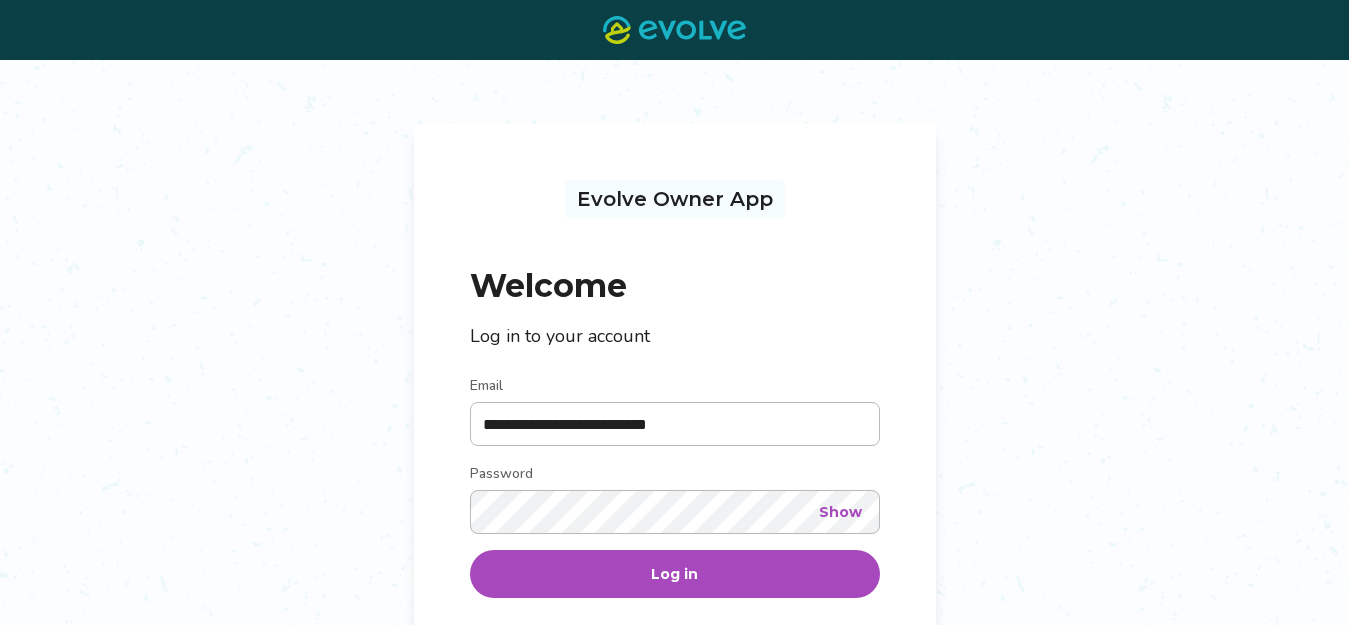 type 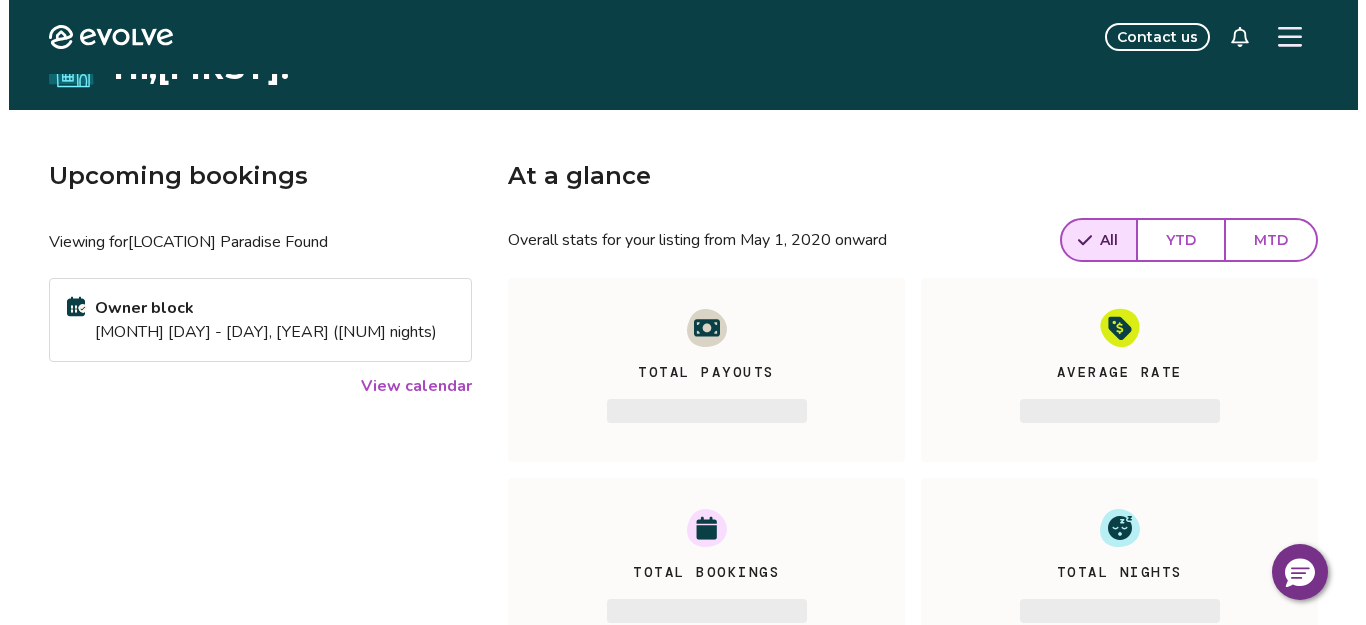 scroll, scrollTop: 0, scrollLeft: 0, axis: both 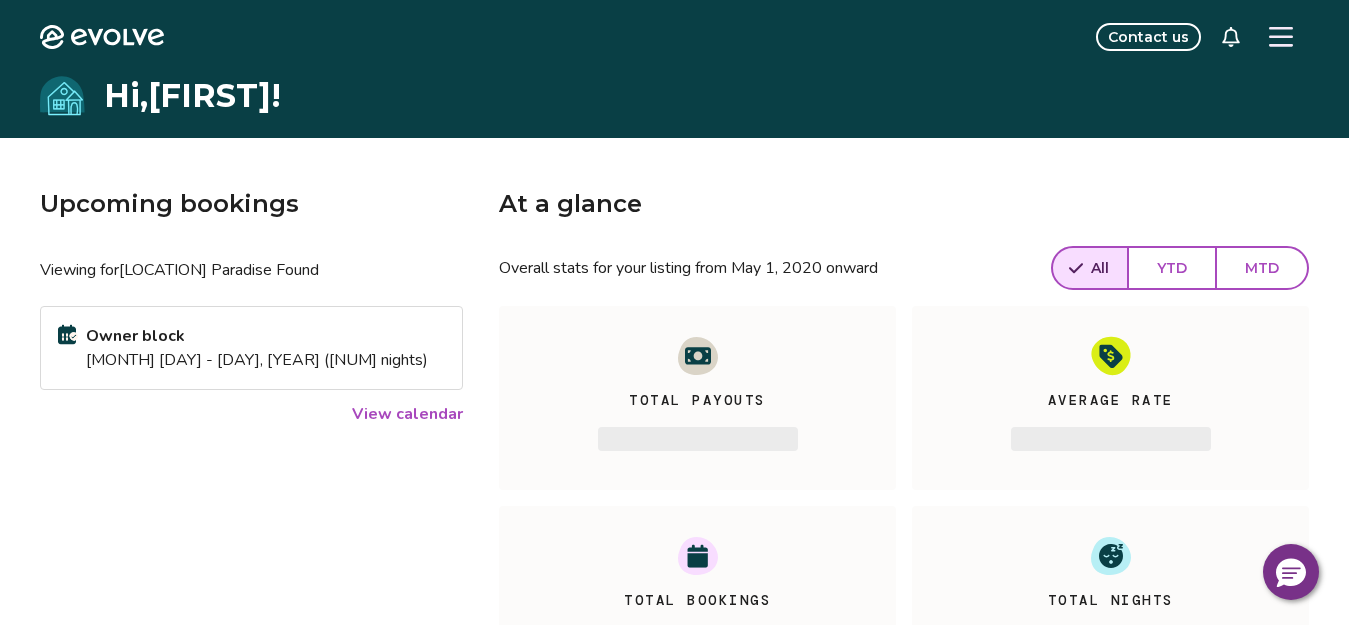 click 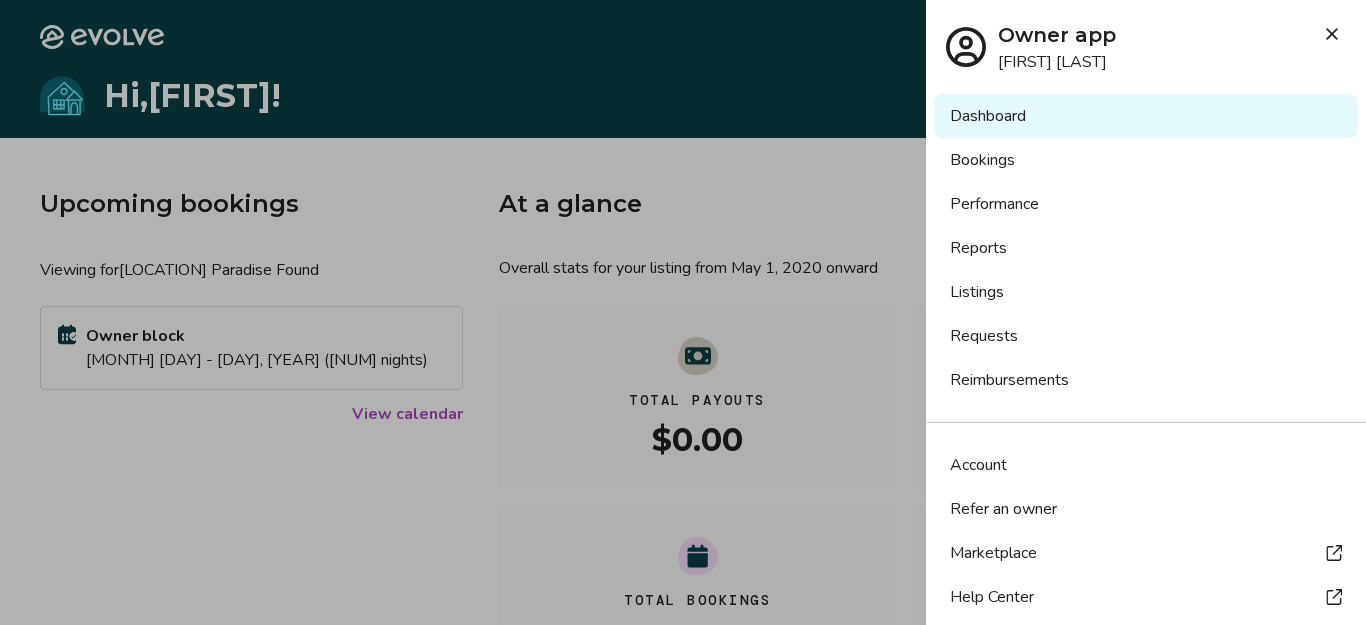 click on "Listings" at bounding box center [1146, 292] 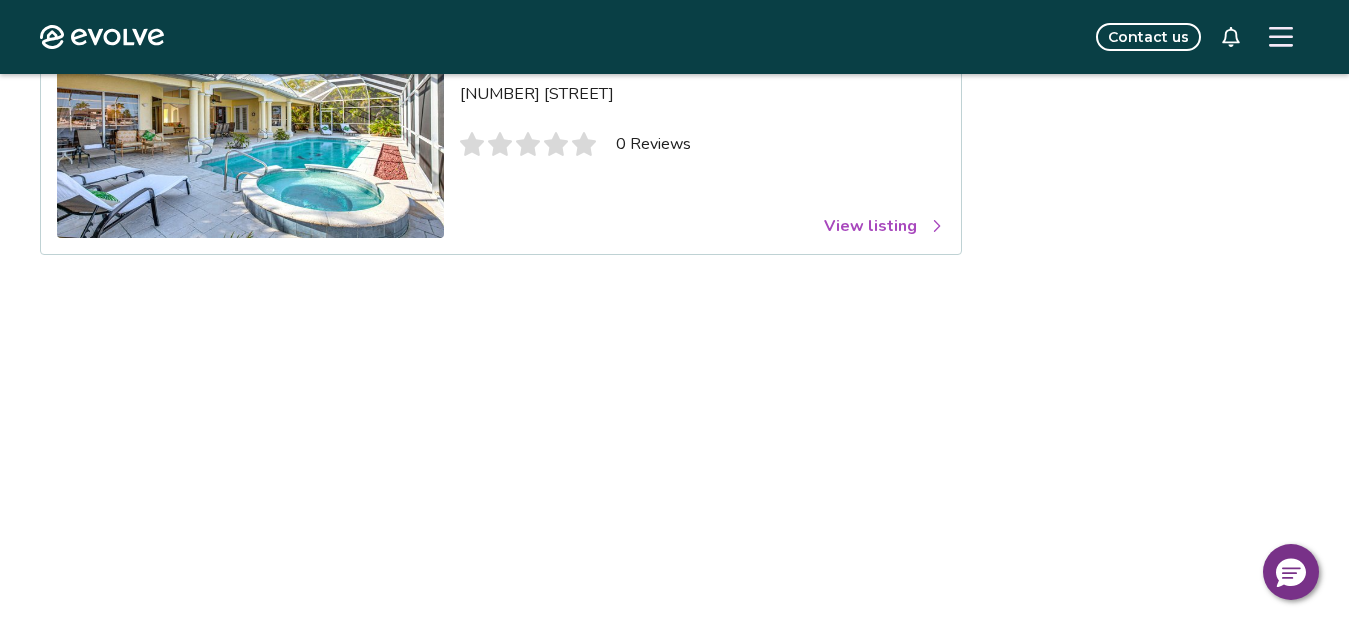 scroll, scrollTop: 280, scrollLeft: 0, axis: vertical 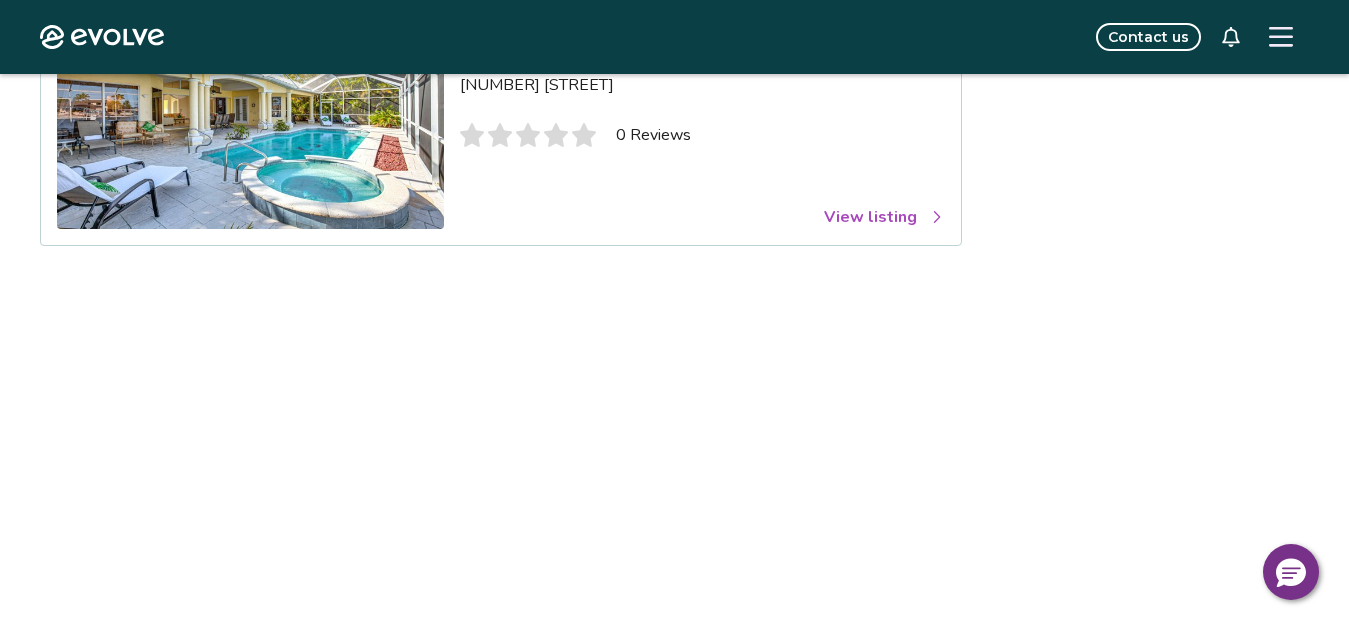click on "View listing" at bounding box center [884, 217] 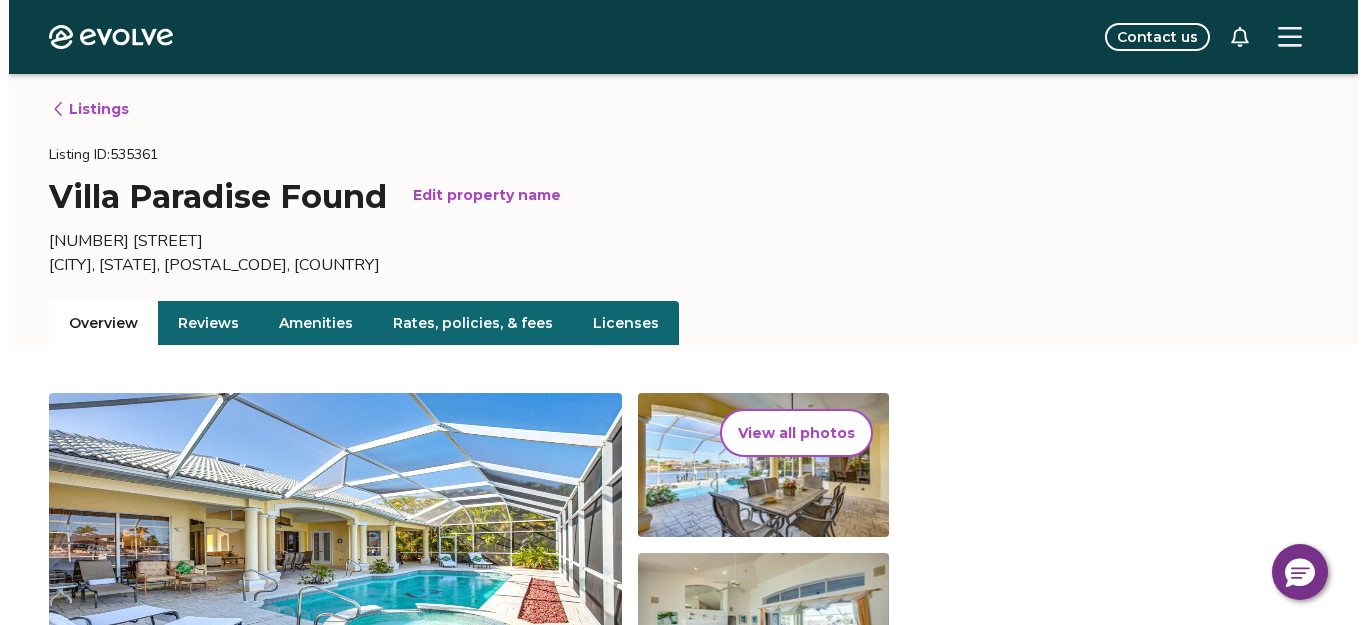 scroll, scrollTop: 0, scrollLeft: 0, axis: both 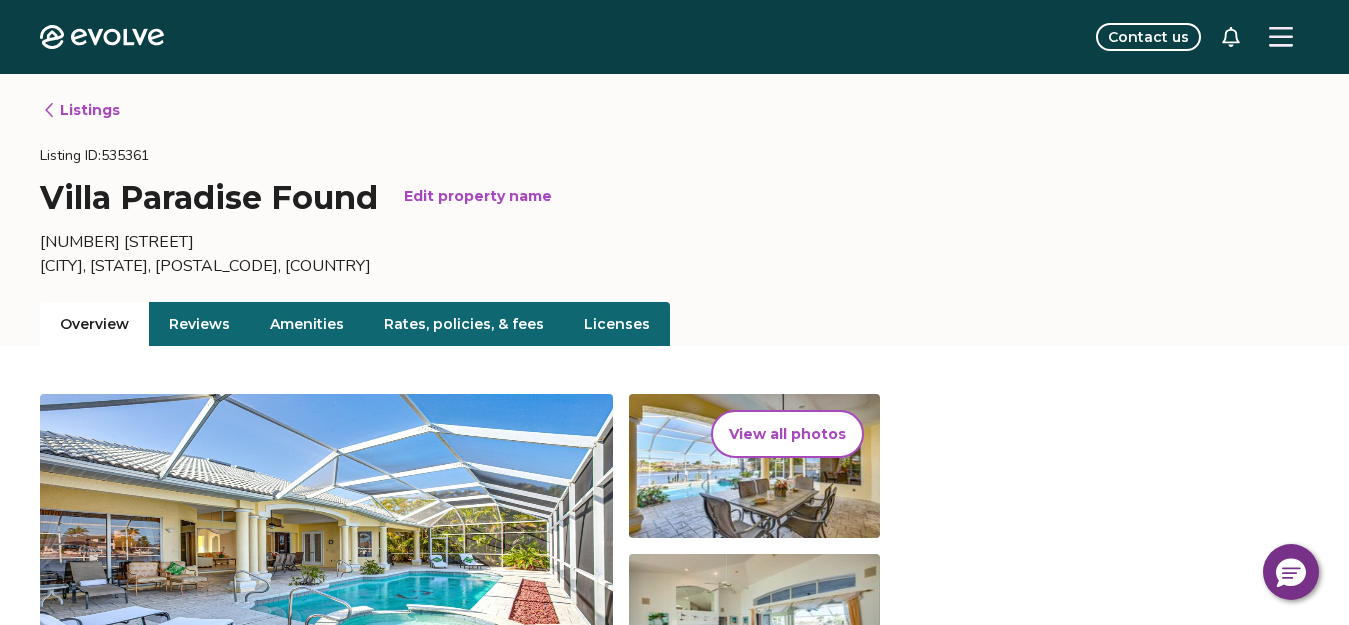 click on "View all photos" at bounding box center (787, 434) 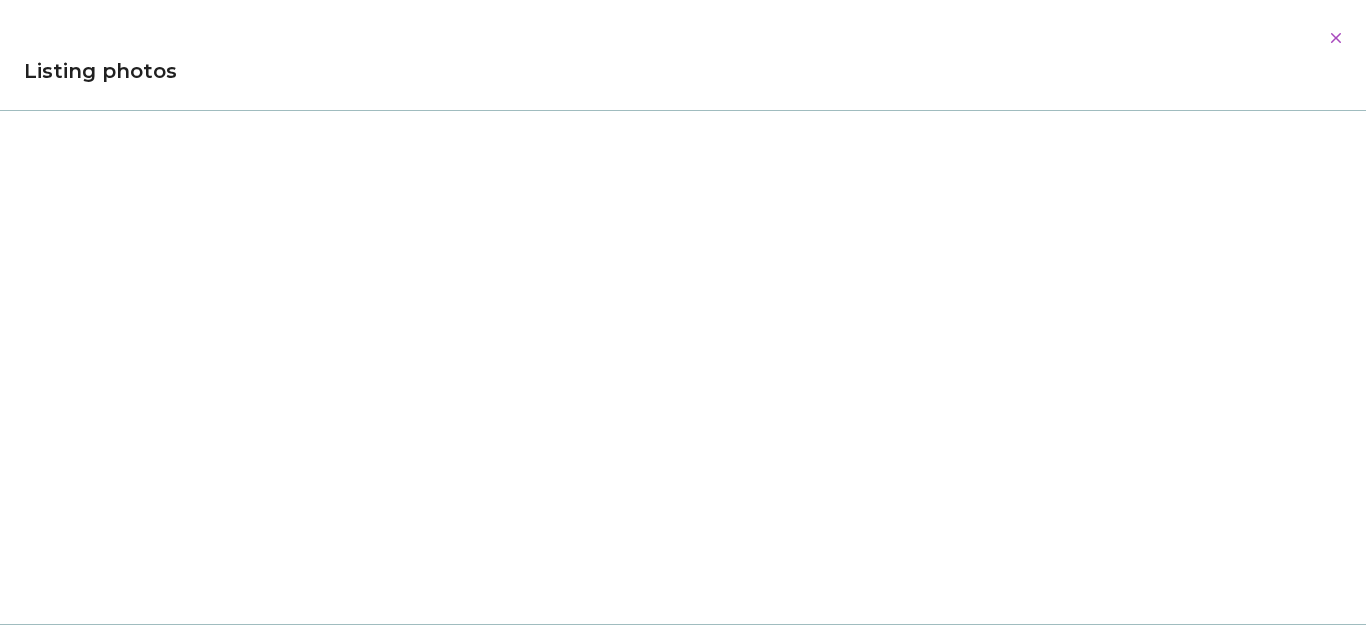 type 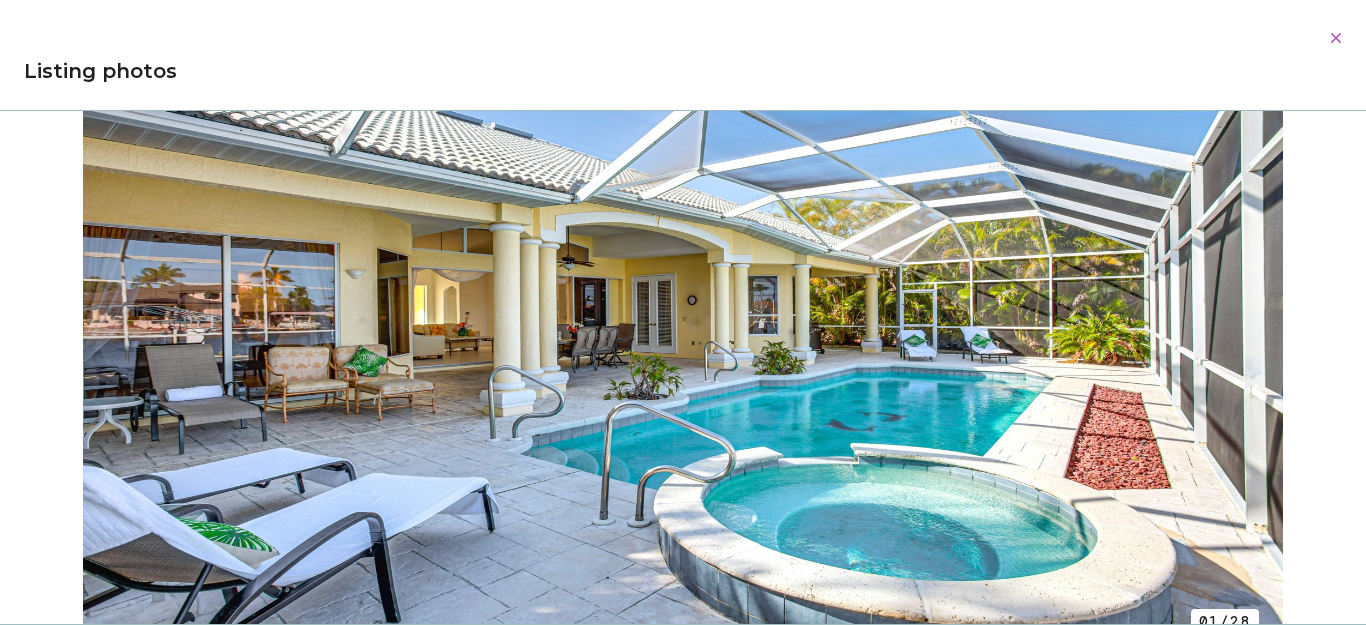 scroll, scrollTop: 200, scrollLeft: 0, axis: vertical 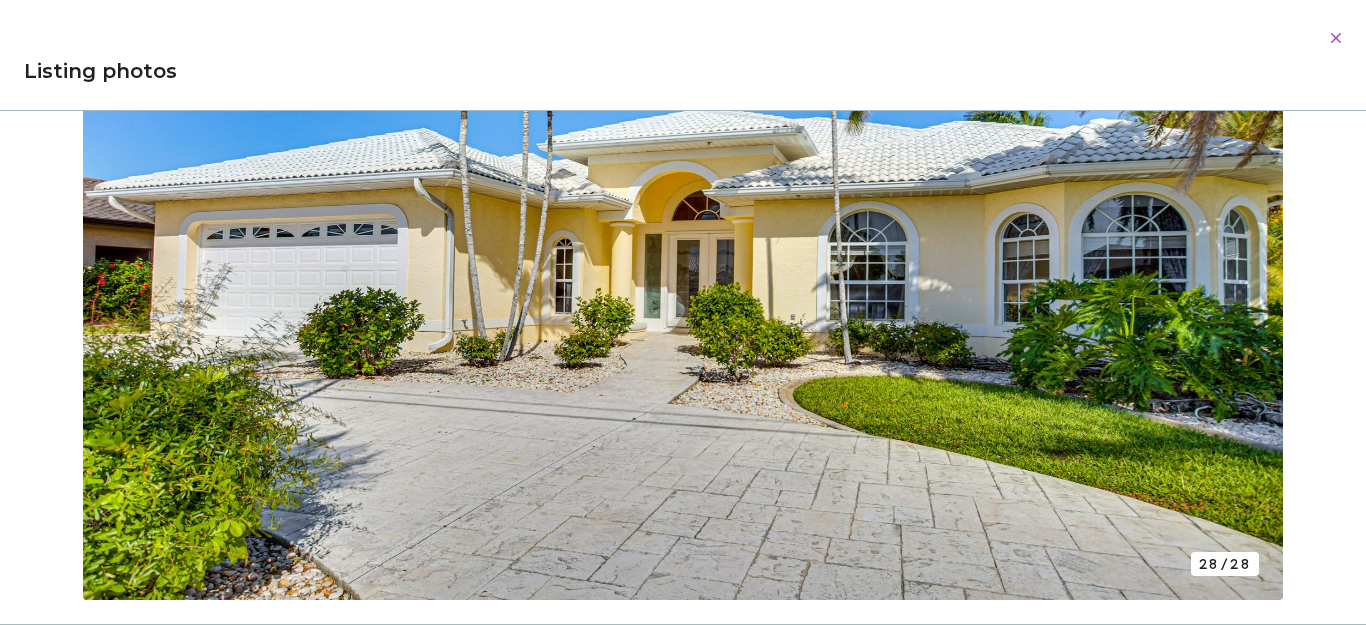 click 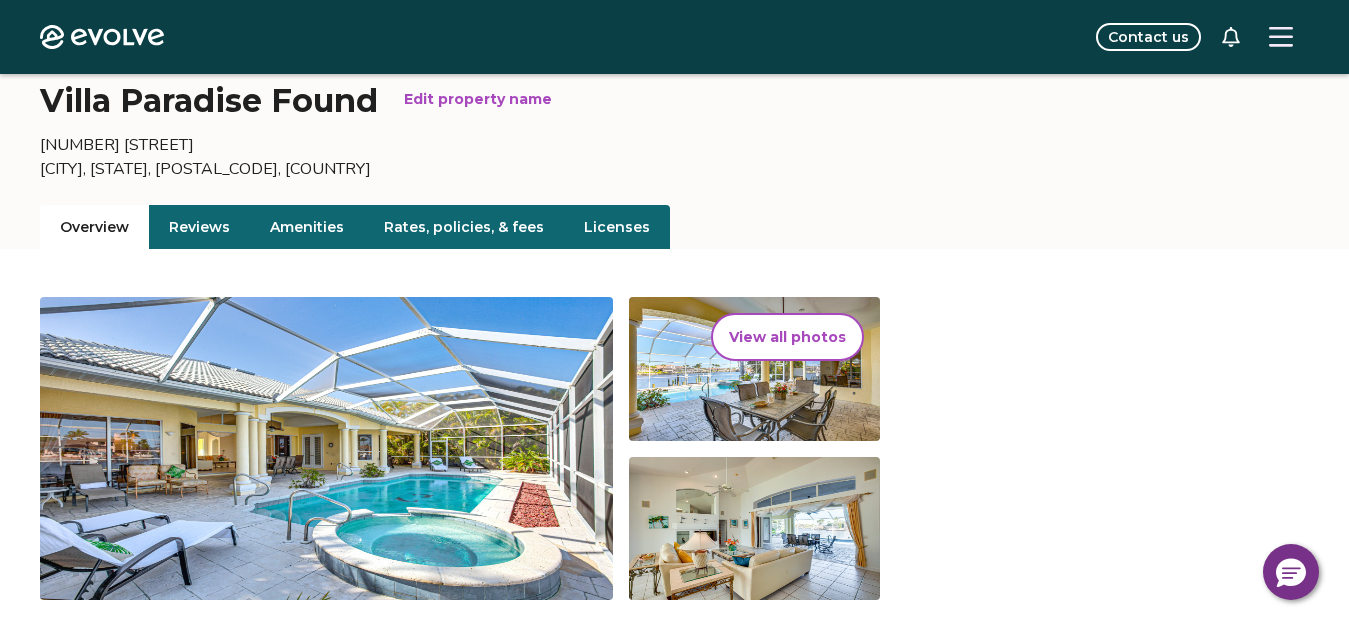 scroll, scrollTop: 120, scrollLeft: 0, axis: vertical 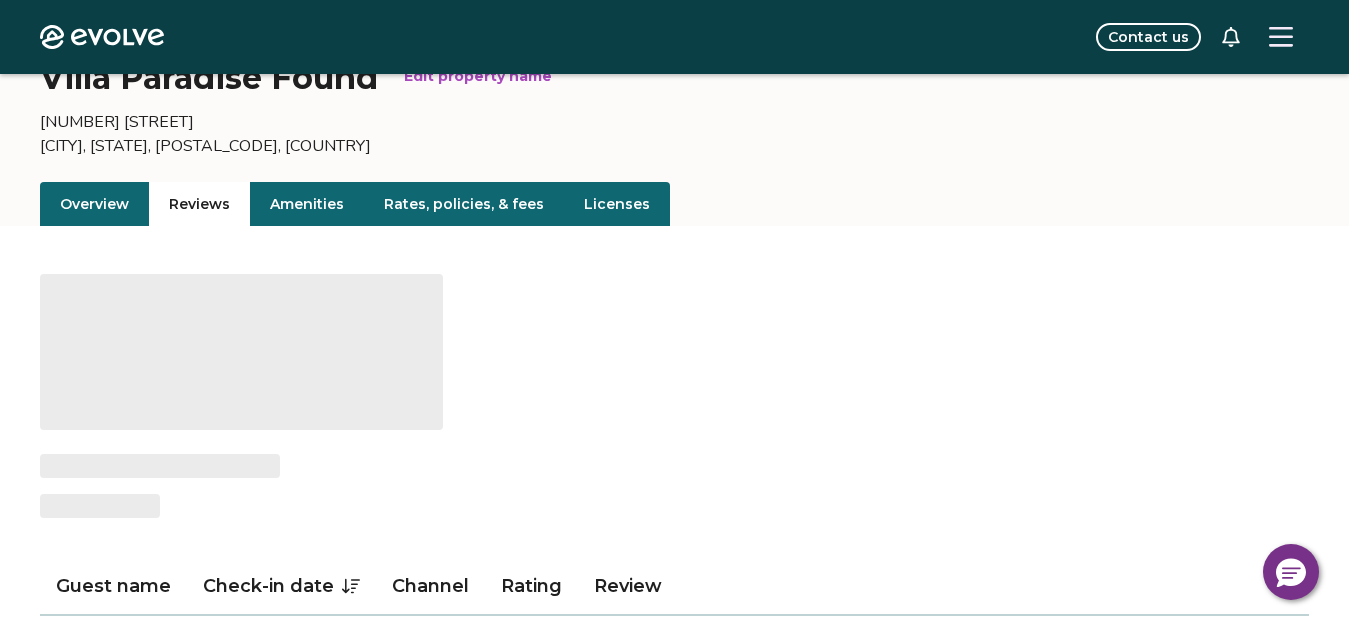 click on "Reviews" at bounding box center (199, 204) 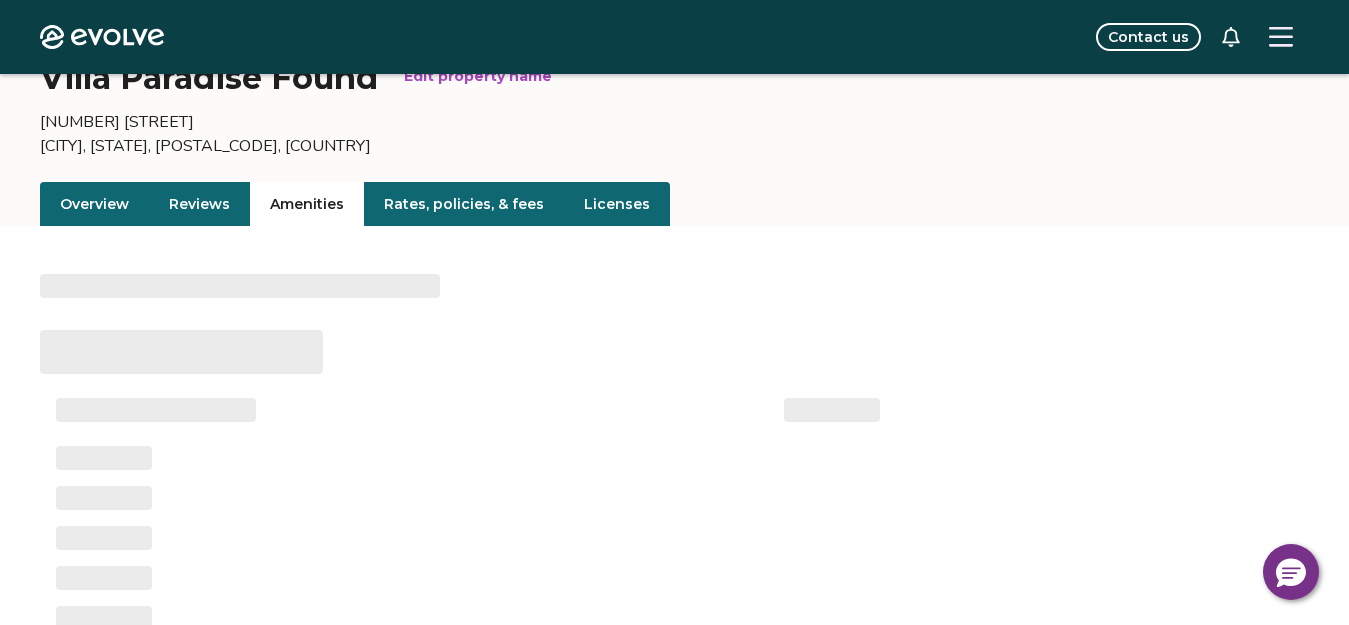 click on "Amenities" at bounding box center [307, 204] 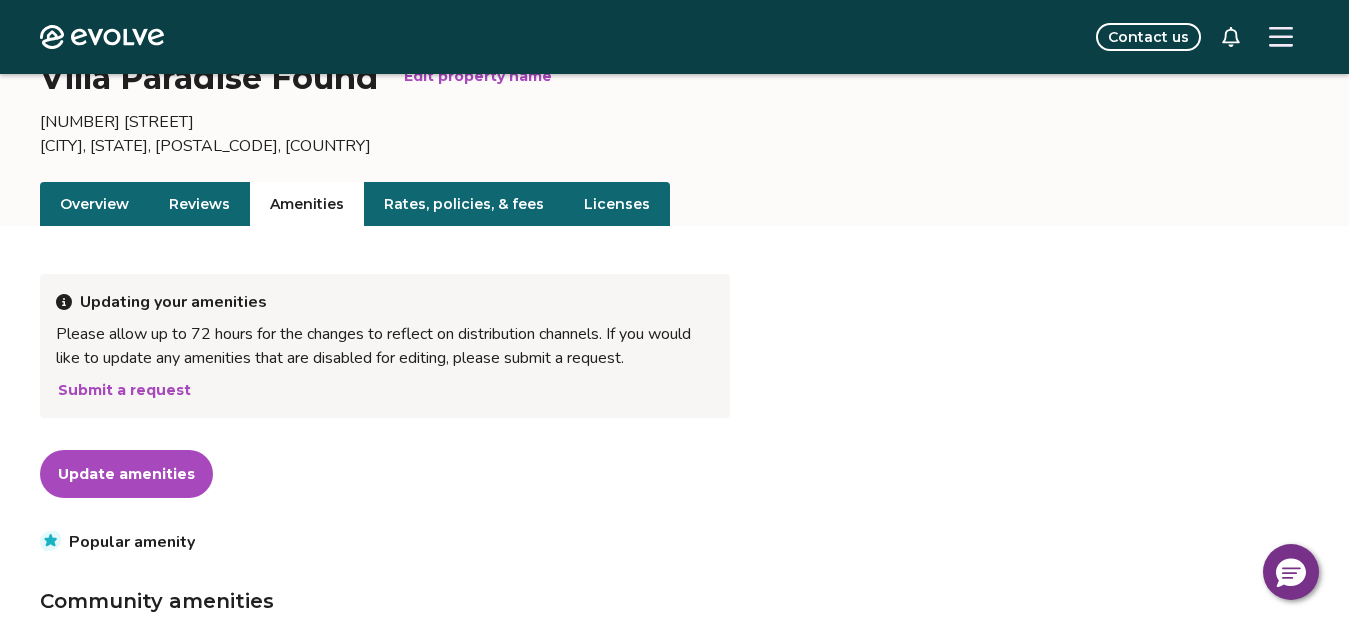 type 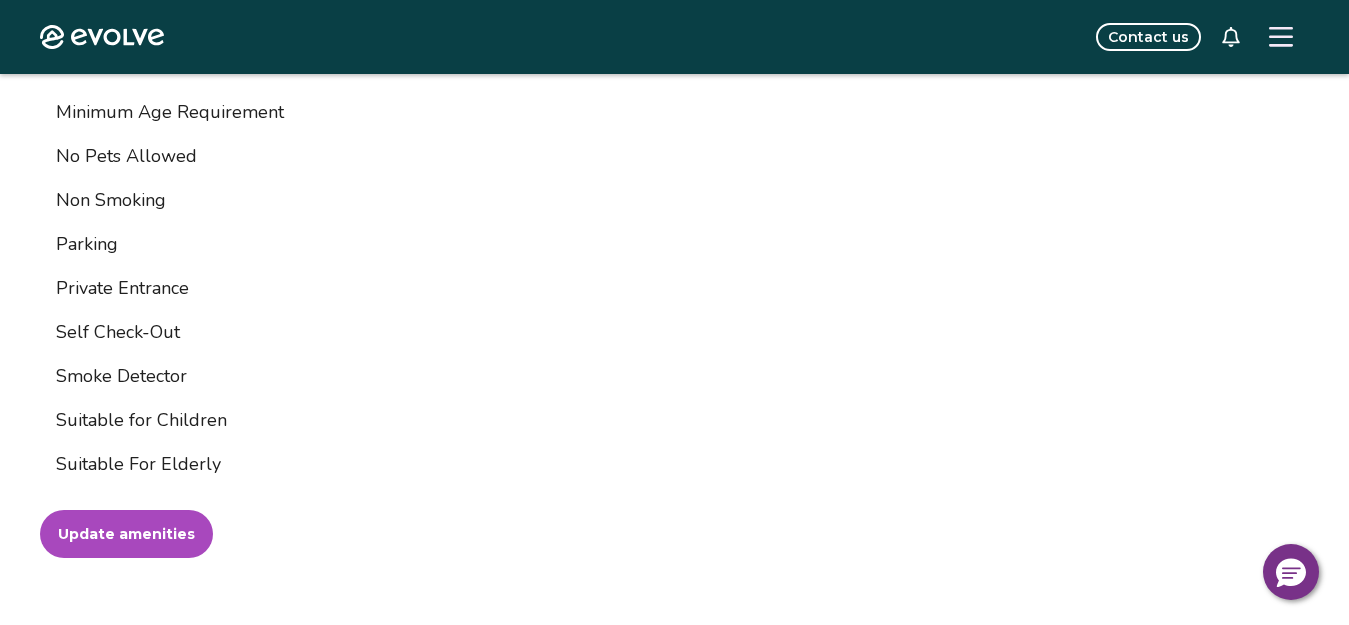 scroll, scrollTop: 3573, scrollLeft: 0, axis: vertical 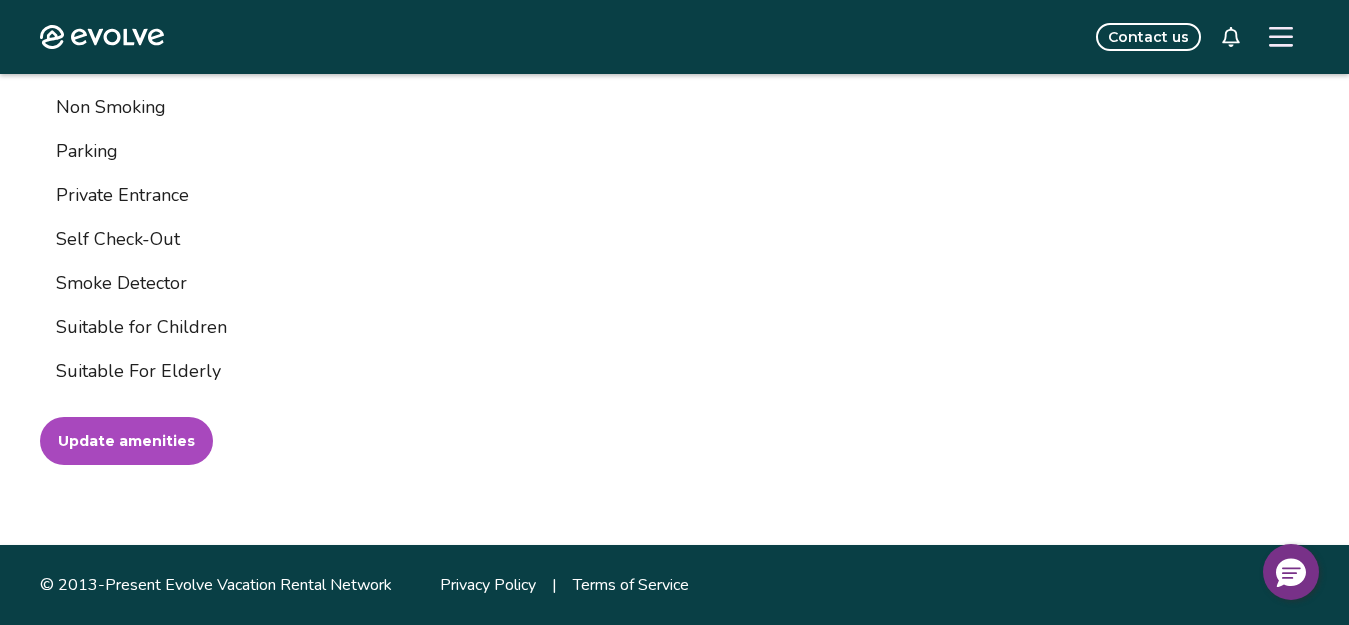 type 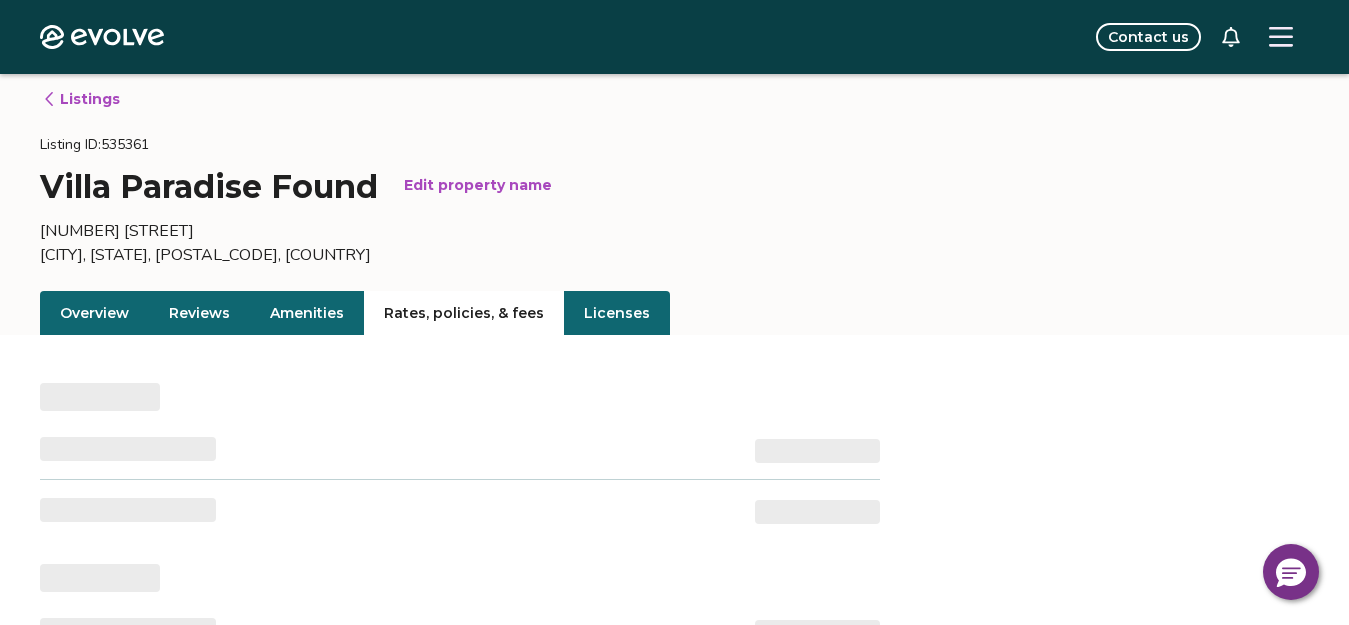 click on "Rates, policies, & fees" at bounding box center [464, 313] 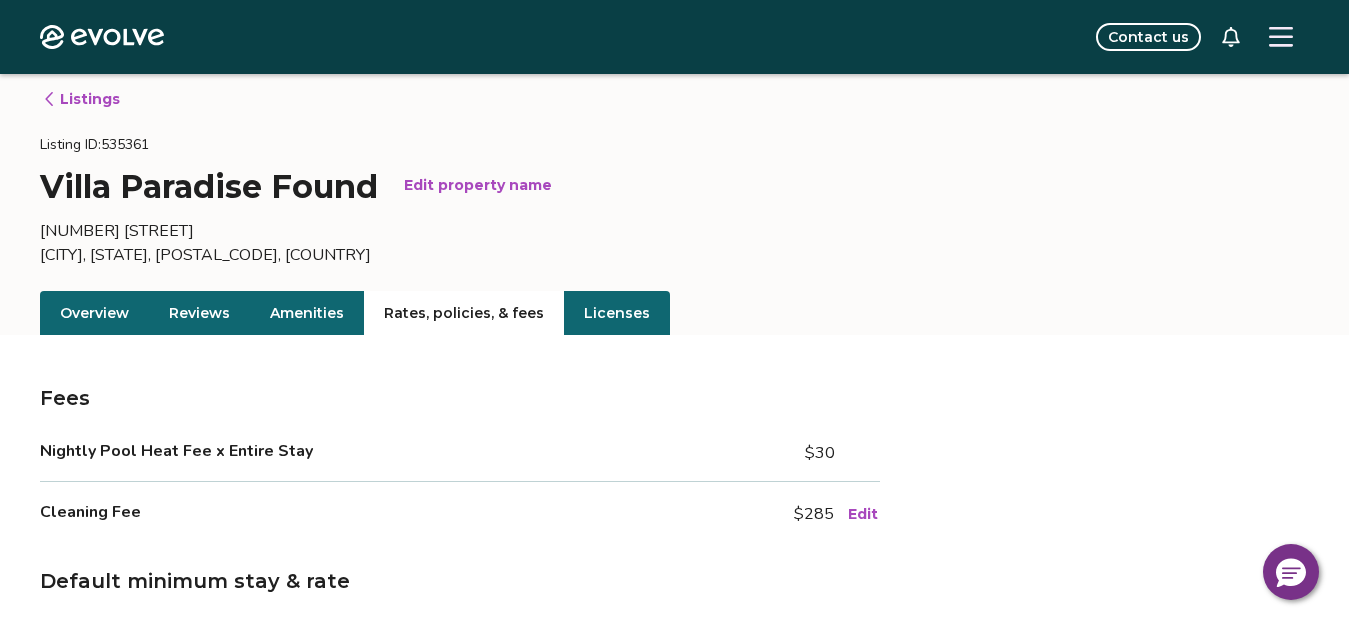 type 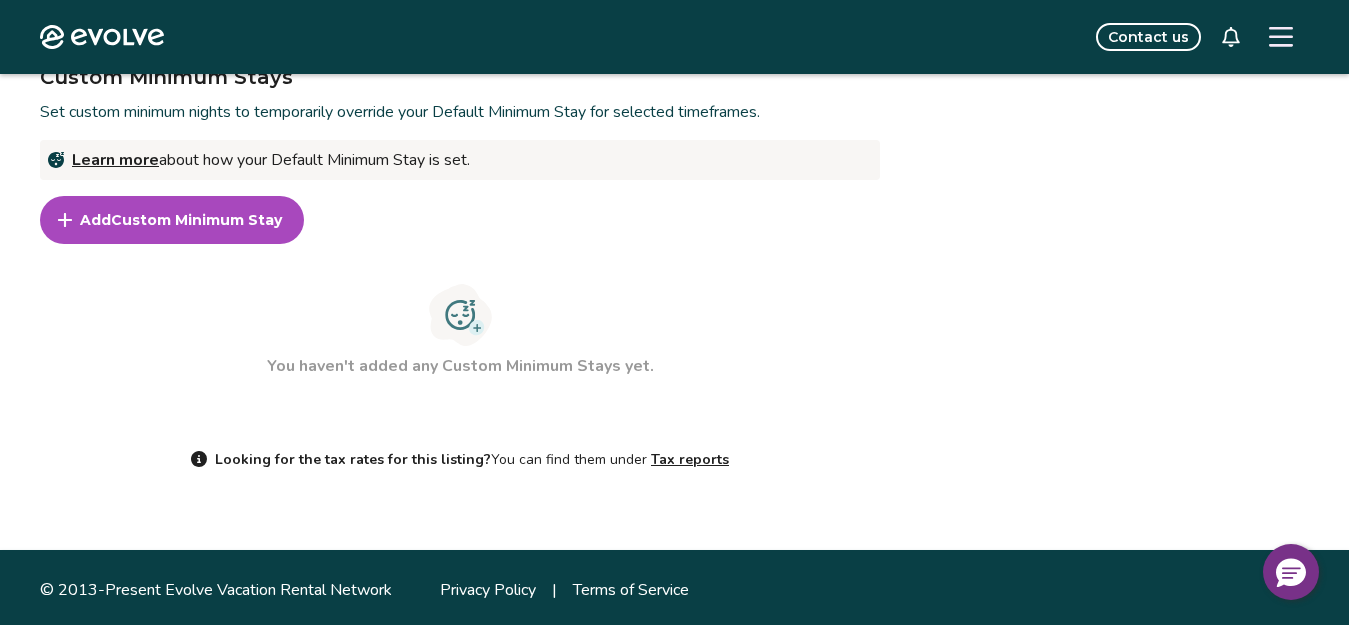 scroll, scrollTop: 1179, scrollLeft: 0, axis: vertical 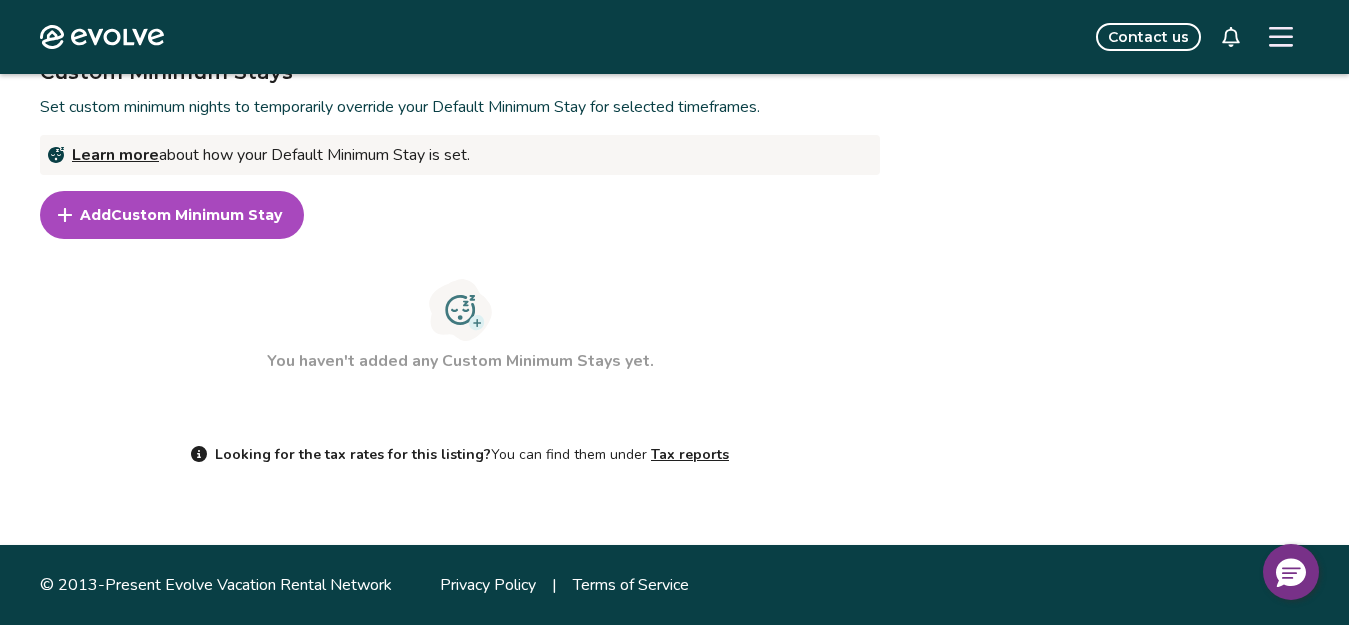 click on "Tax reports" at bounding box center (690, 454) 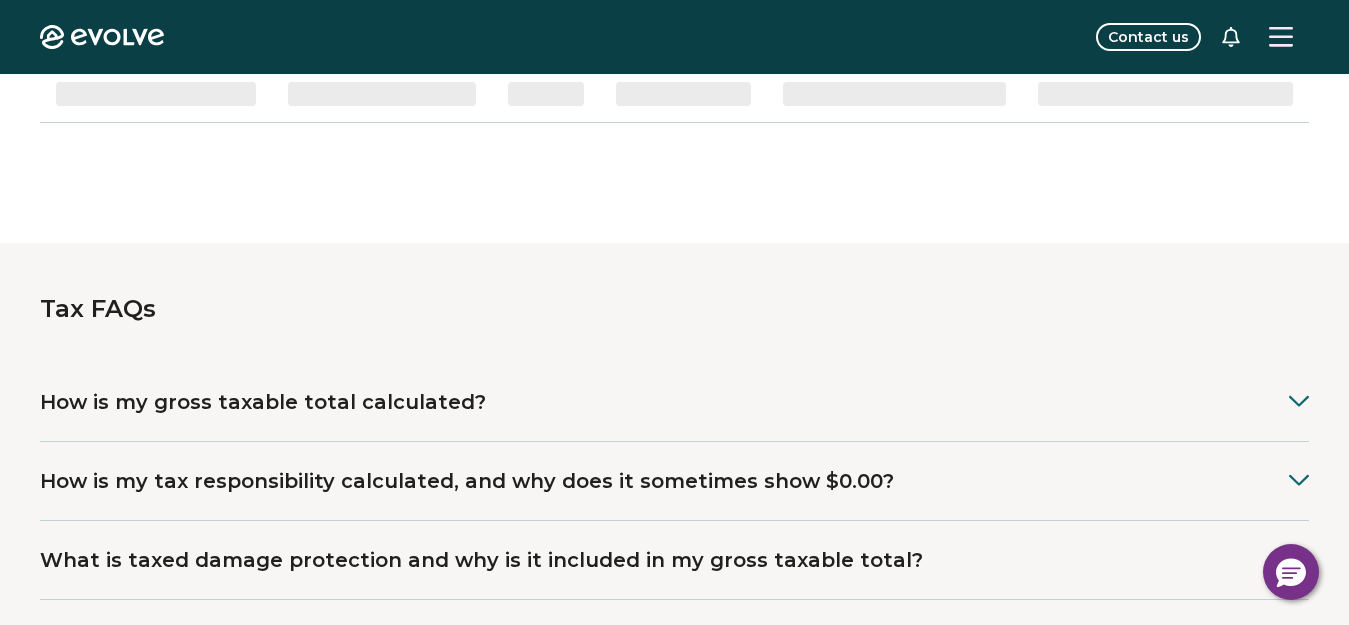 scroll, scrollTop: 0, scrollLeft: 0, axis: both 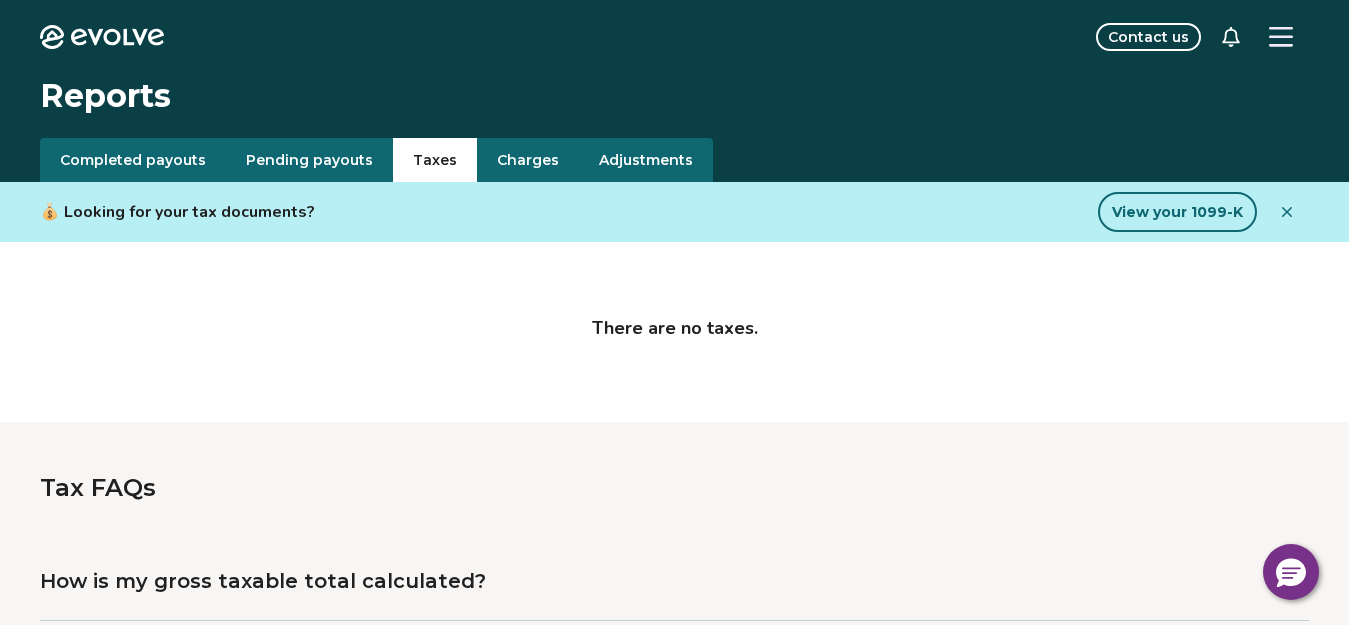 click on "Charges" at bounding box center [528, 160] 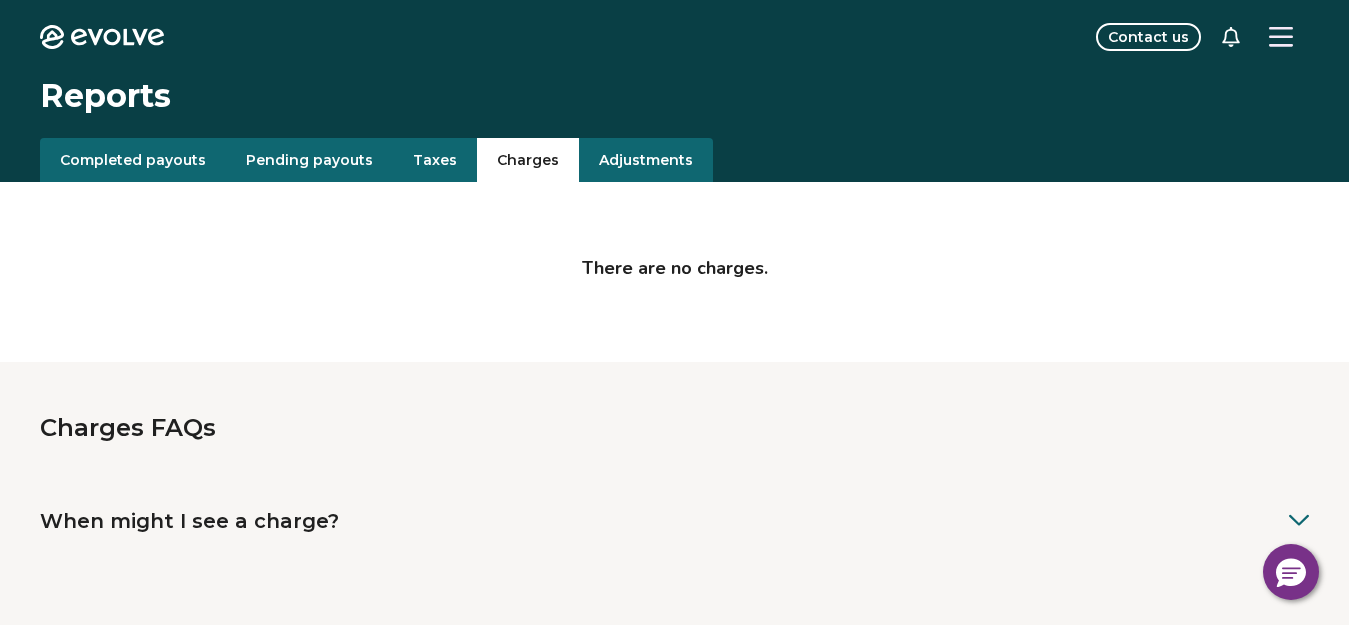 type 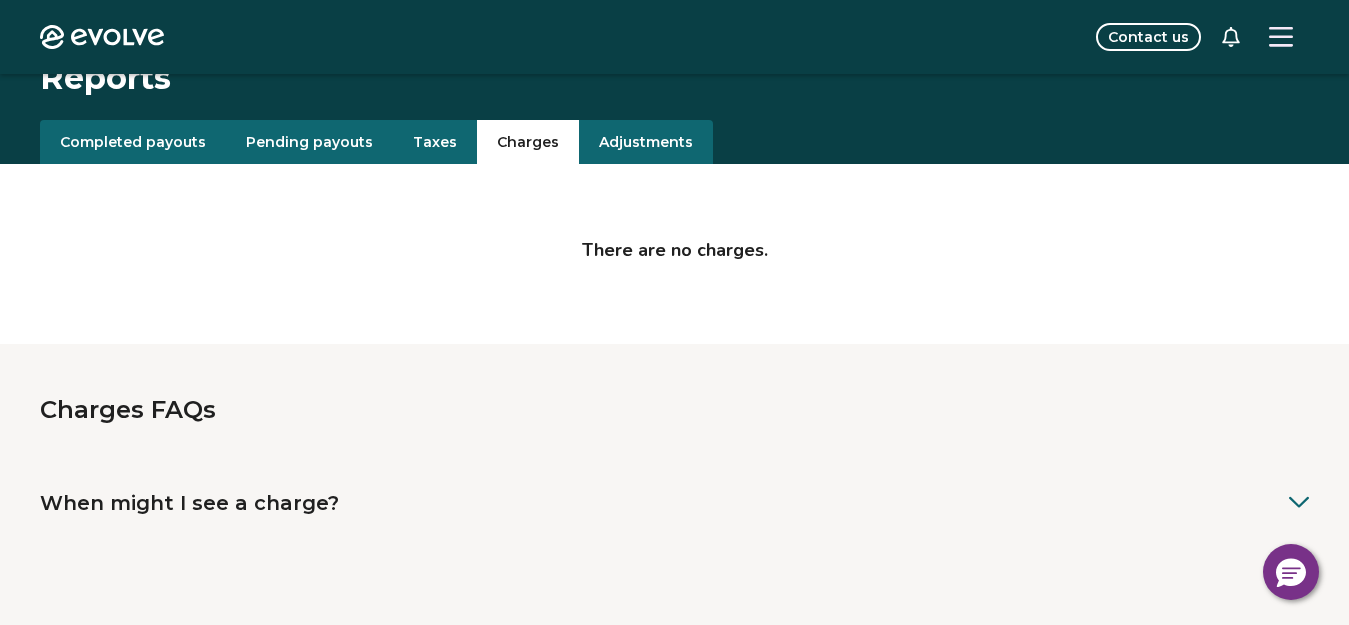 scroll, scrollTop: 0, scrollLeft: 0, axis: both 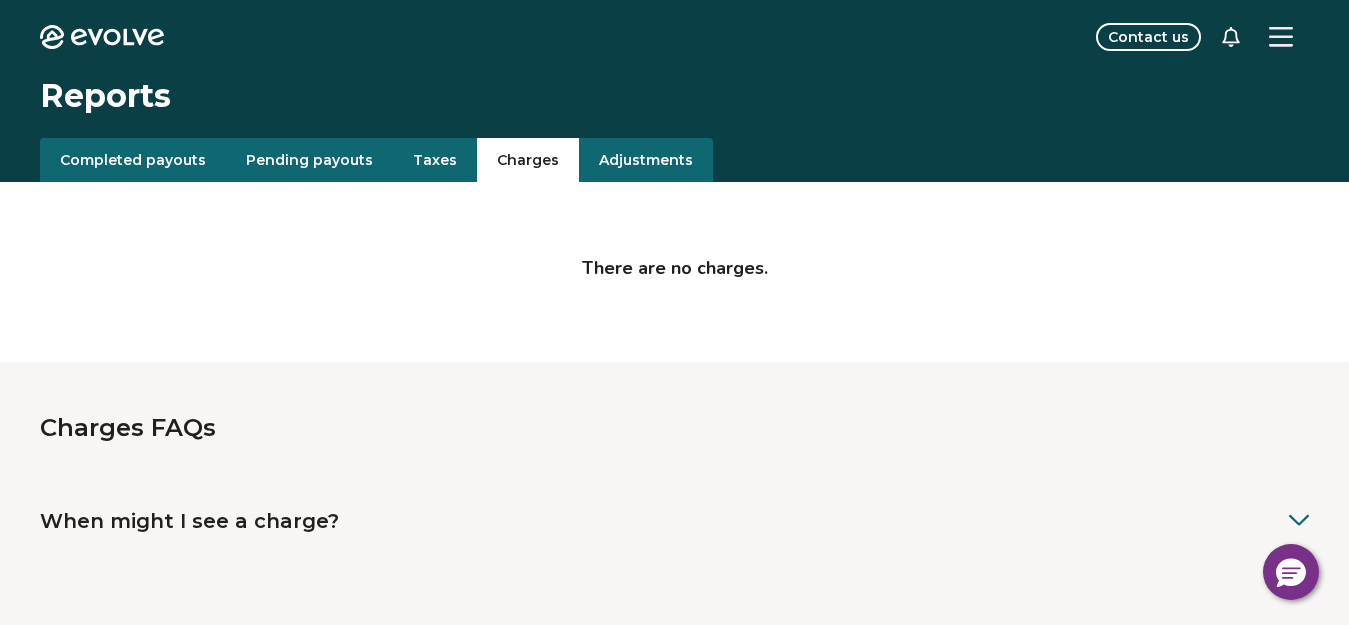 click on "Adjustments" at bounding box center (646, 160) 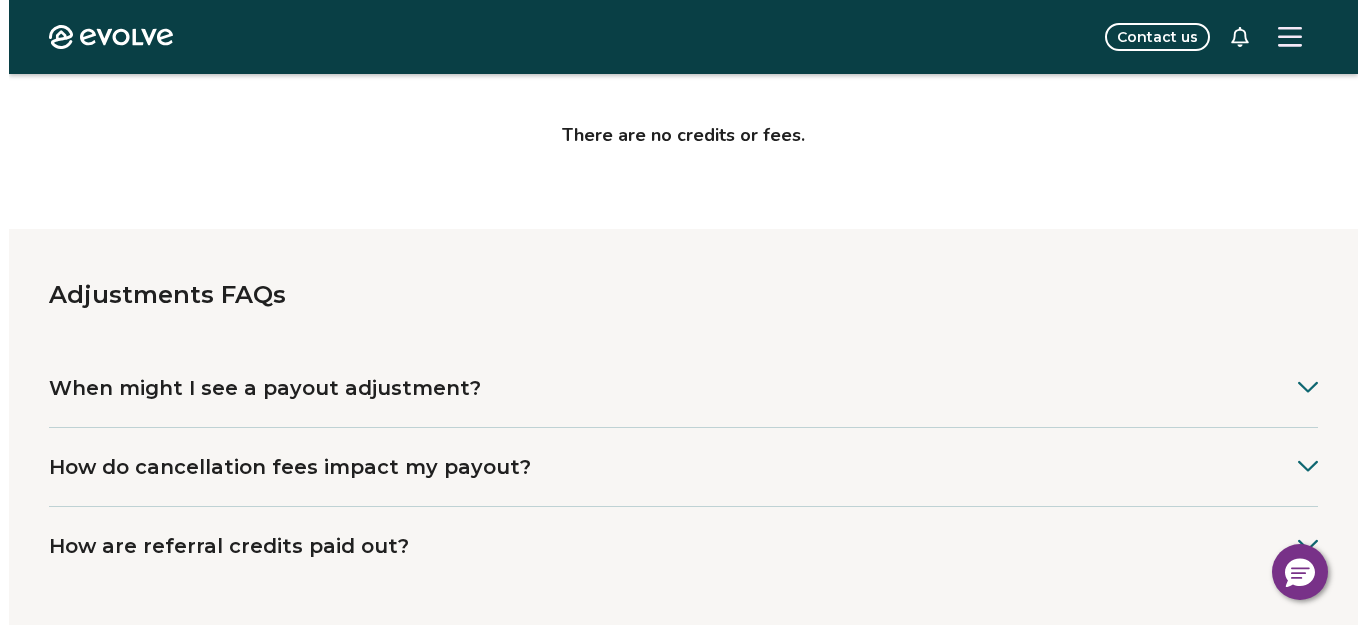 scroll, scrollTop: 186, scrollLeft: 0, axis: vertical 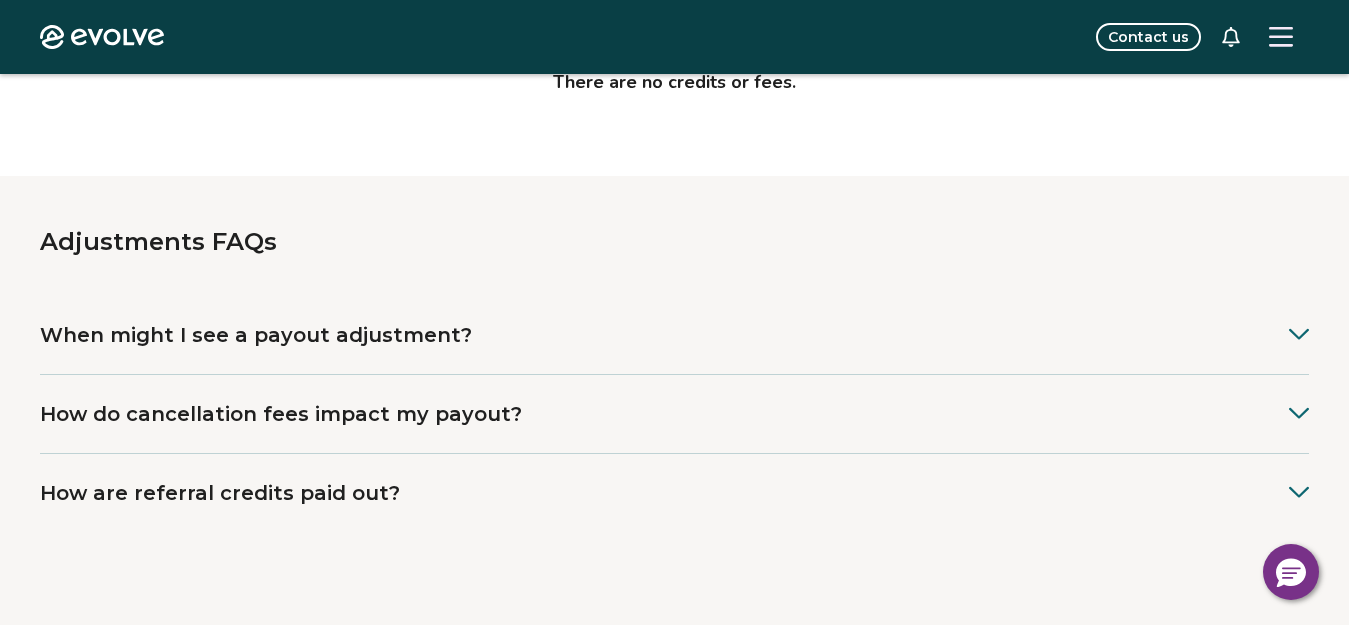 click 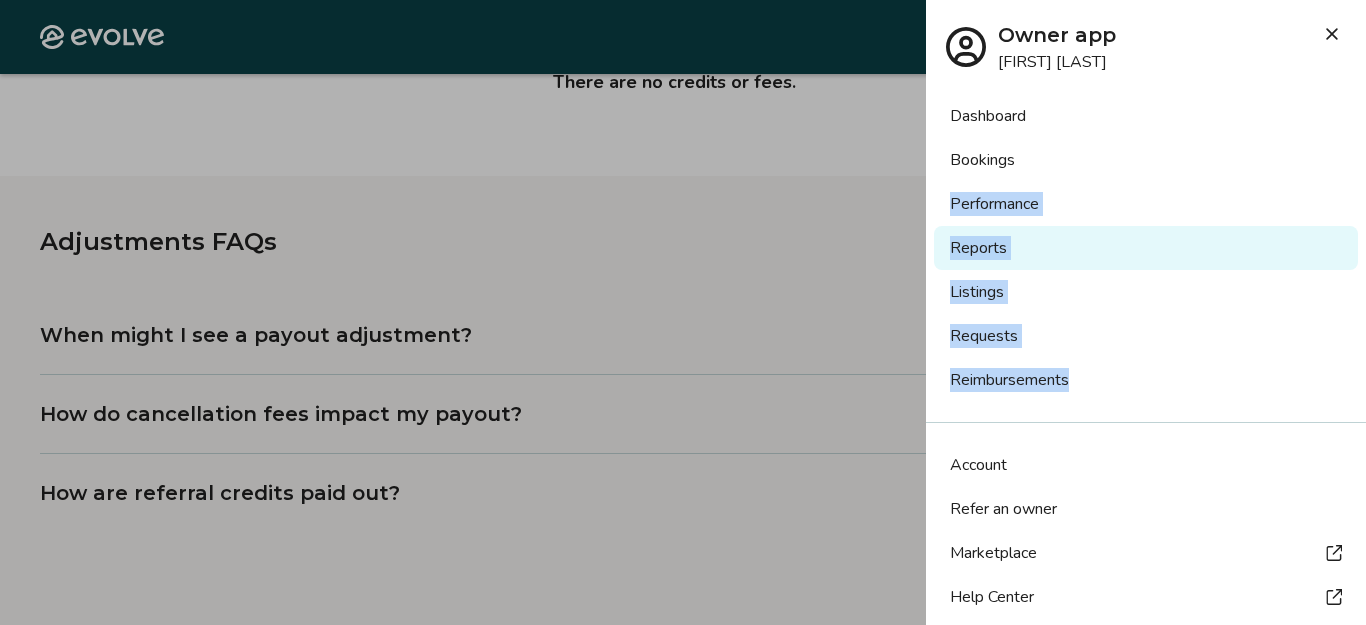 drag, startPoint x: 1347, startPoint y: 145, endPoint x: 1362, endPoint y: 373, distance: 228.49289 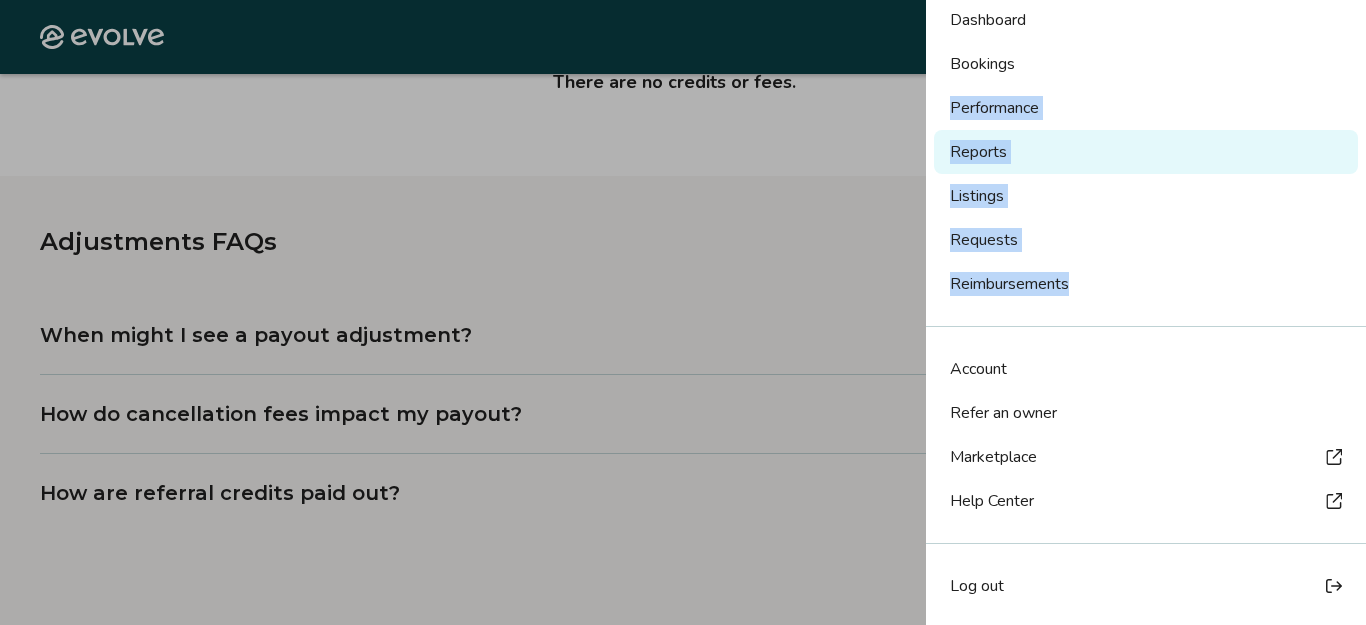 scroll, scrollTop: 99, scrollLeft: 0, axis: vertical 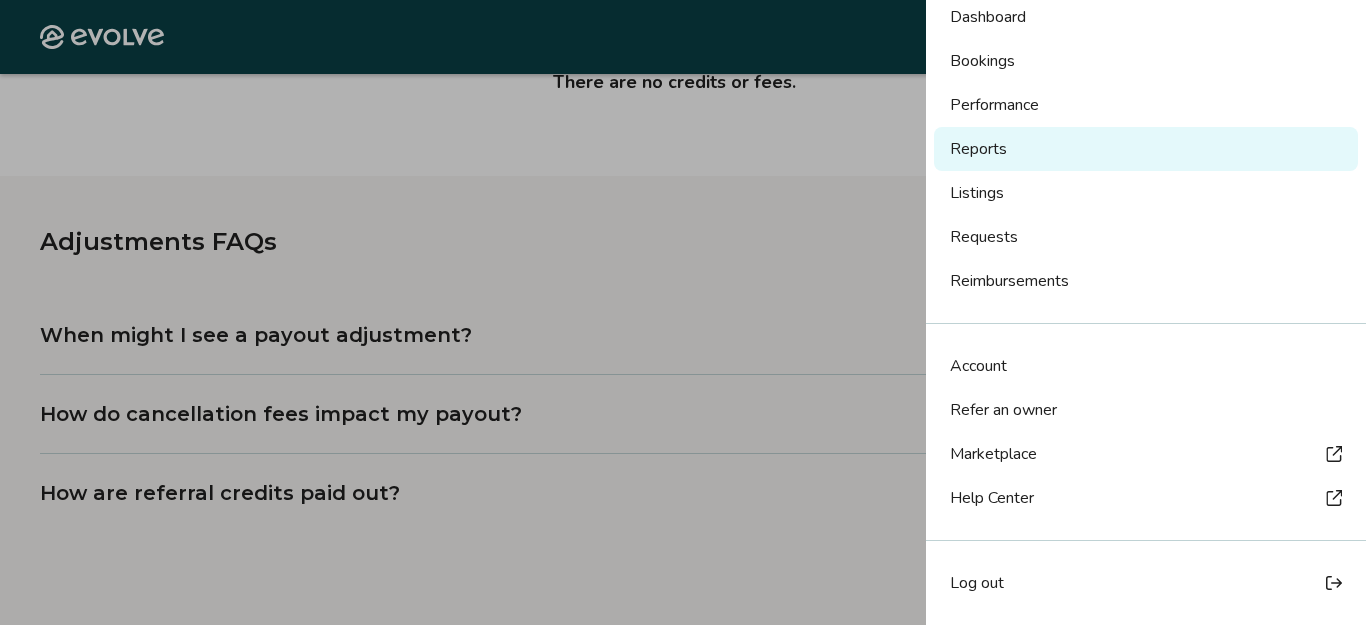 click on "Log out" at bounding box center (977, 583) 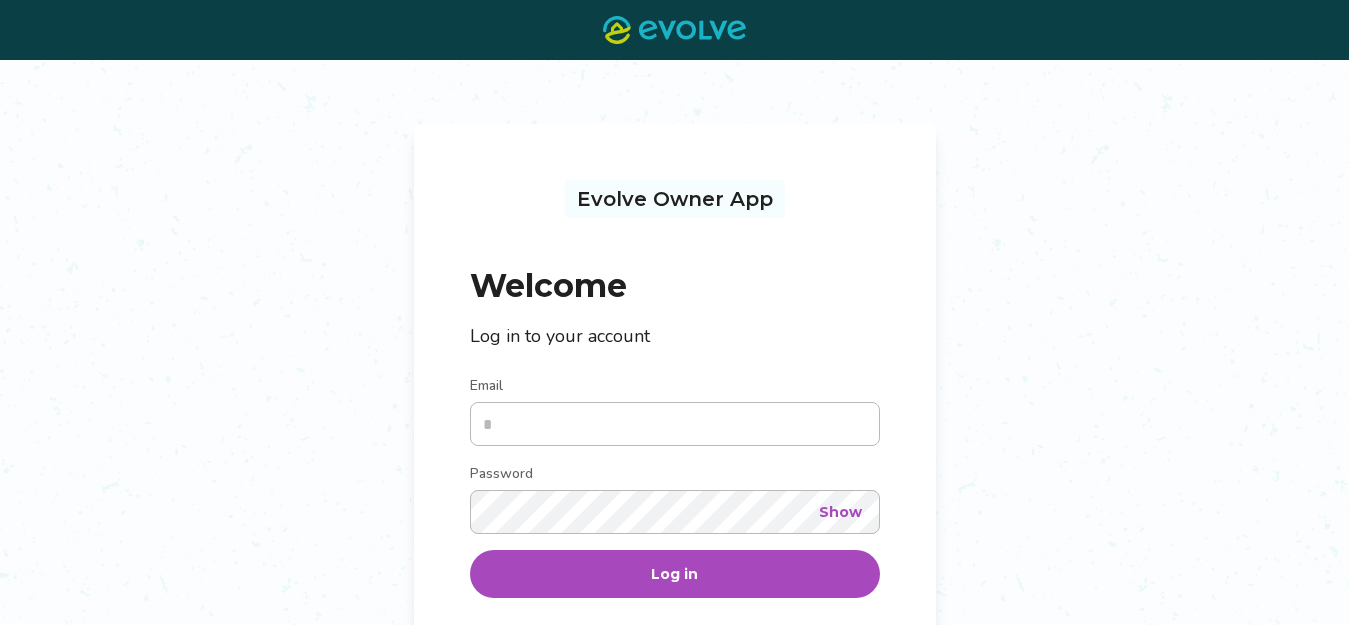 scroll, scrollTop: 0, scrollLeft: 0, axis: both 